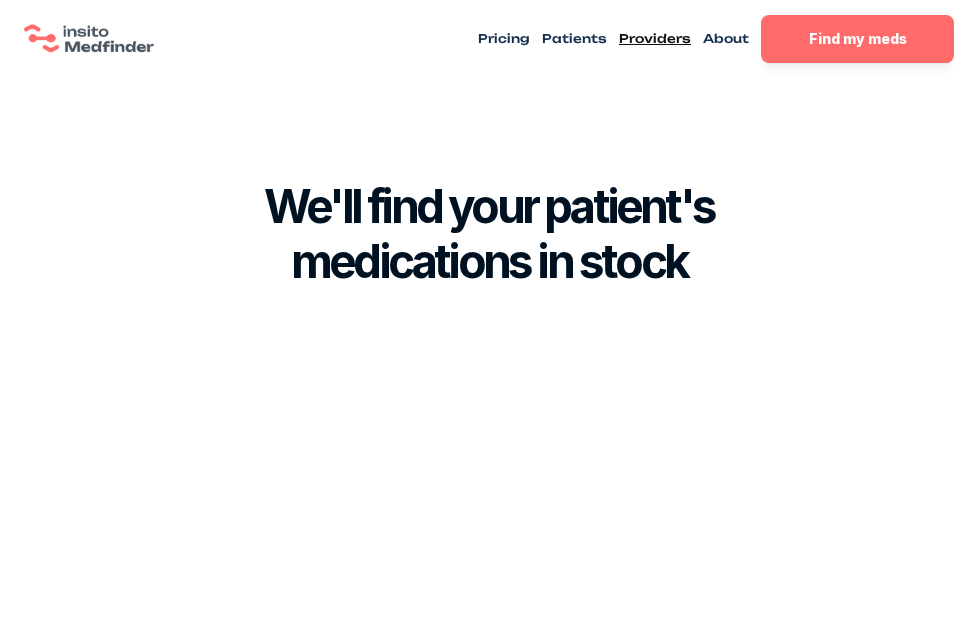 scroll, scrollTop: 40, scrollLeft: 0, axis: vertical 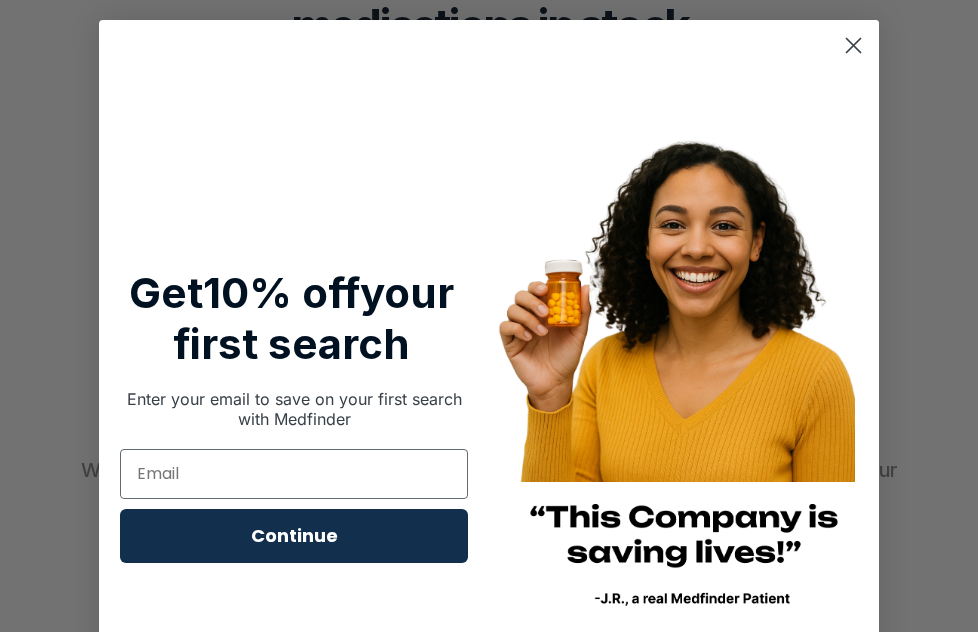 click 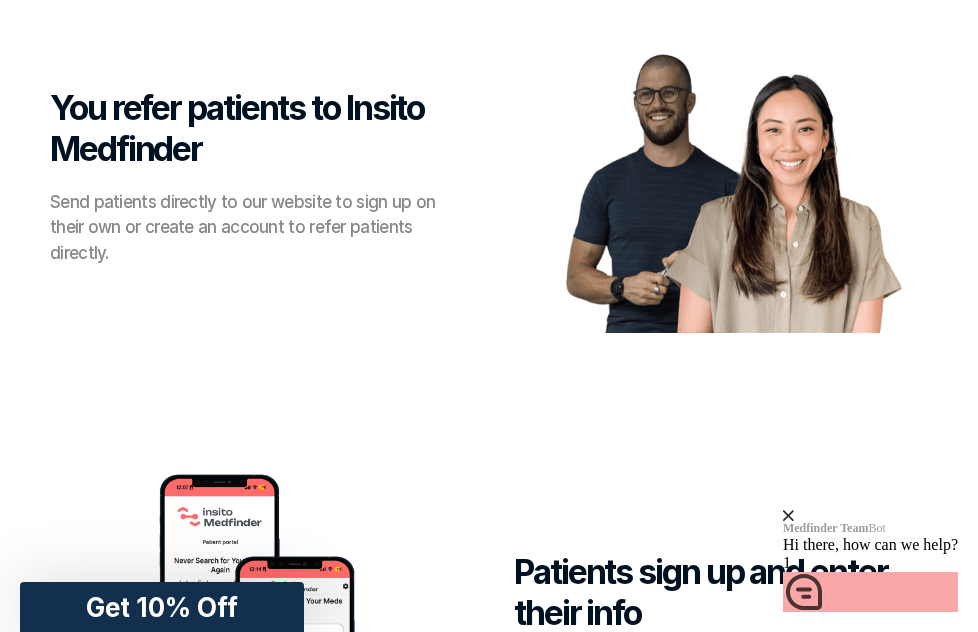 scroll, scrollTop: 2267, scrollLeft: 0, axis: vertical 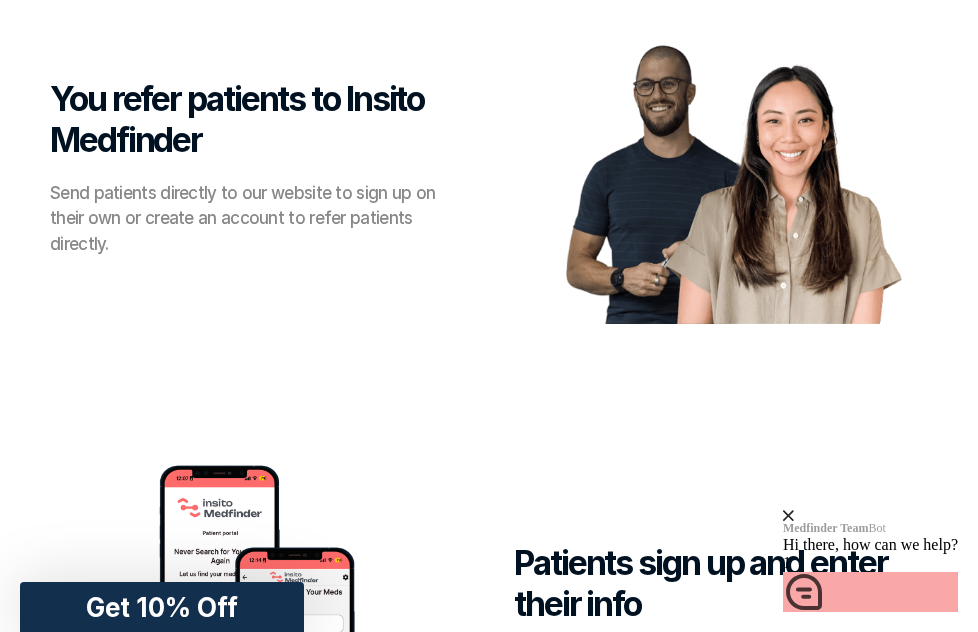 drag, startPoint x: 41, startPoint y: 204, endPoint x: 457, endPoint y: 231, distance: 416.87527 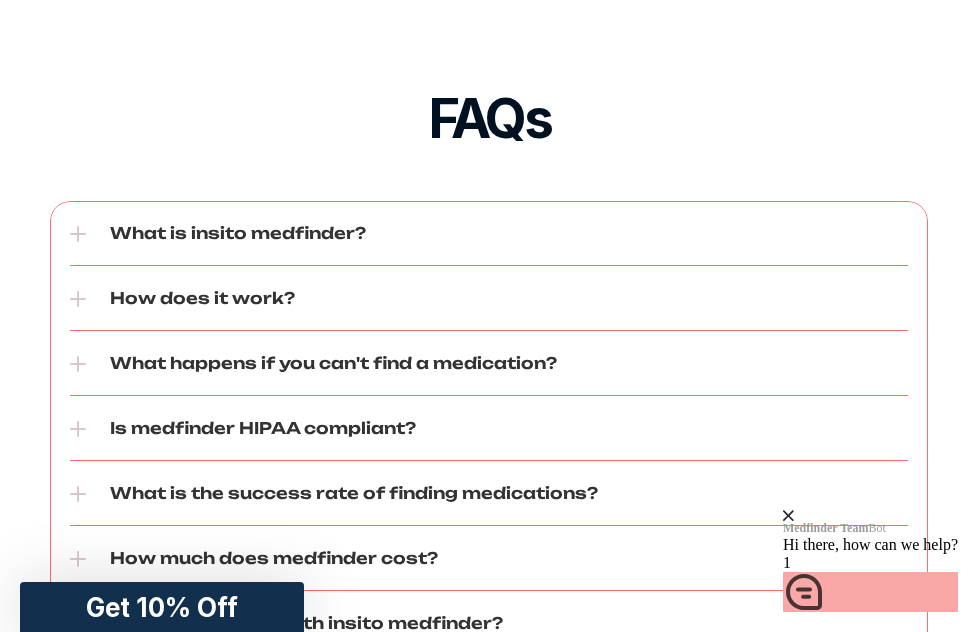 scroll, scrollTop: 3627, scrollLeft: 0, axis: vertical 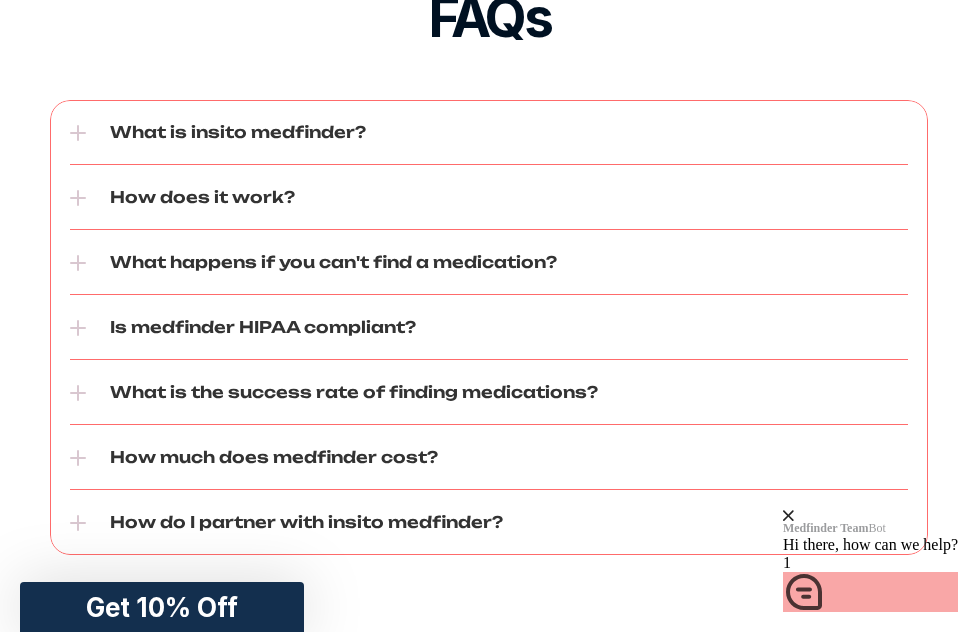 click at bounding box center [78, 133] 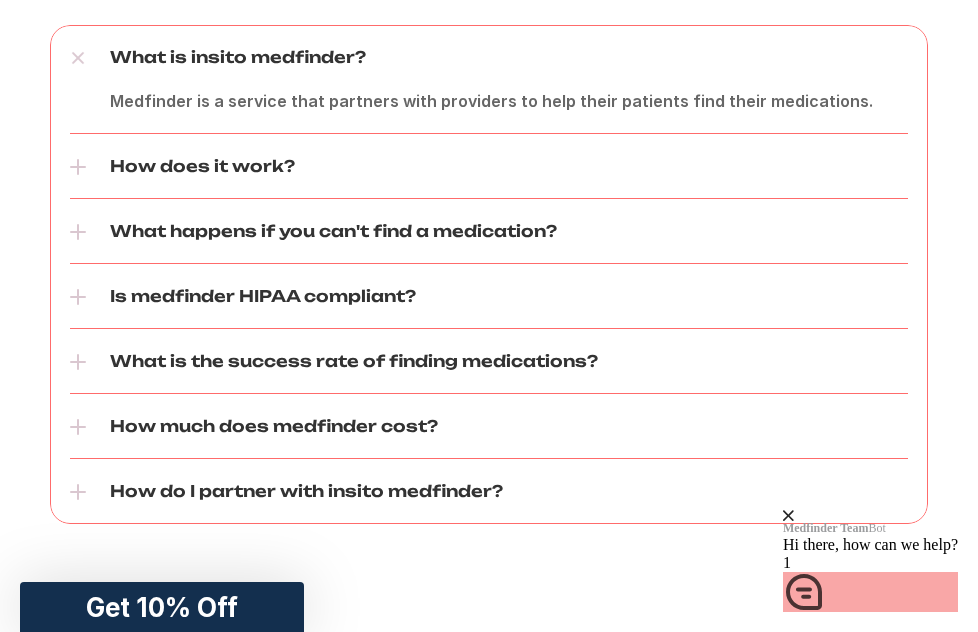 scroll, scrollTop: 3720, scrollLeft: 0, axis: vertical 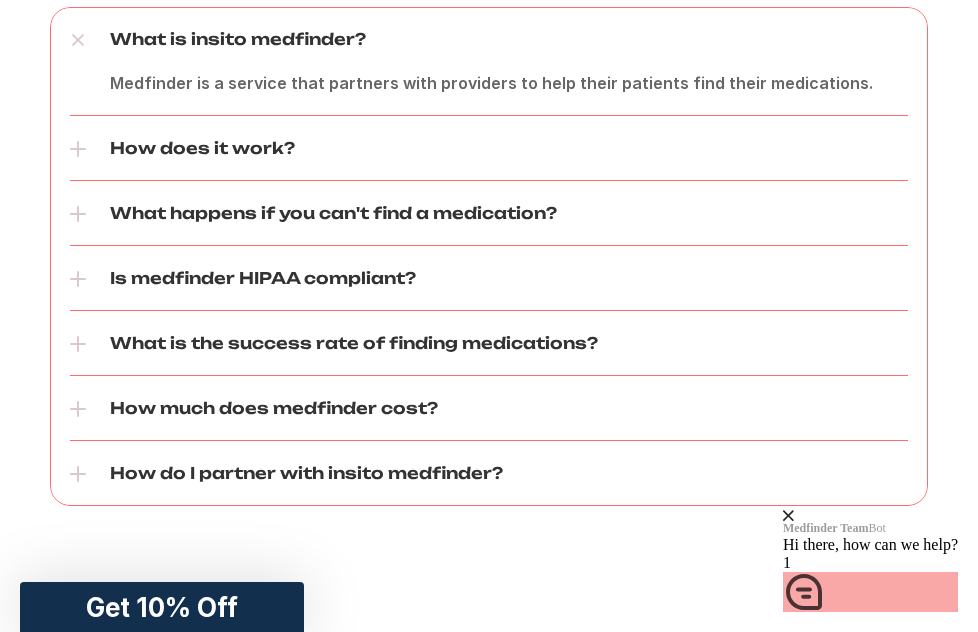 click at bounding box center [78, 149] 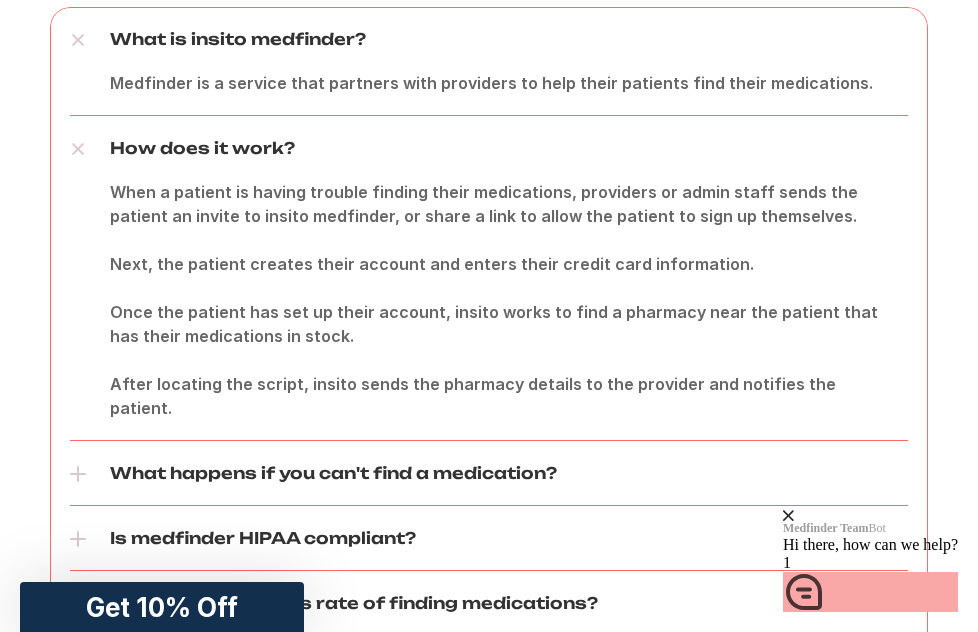 drag, startPoint x: 97, startPoint y: 185, endPoint x: 545, endPoint y: 399, distance: 496.48767 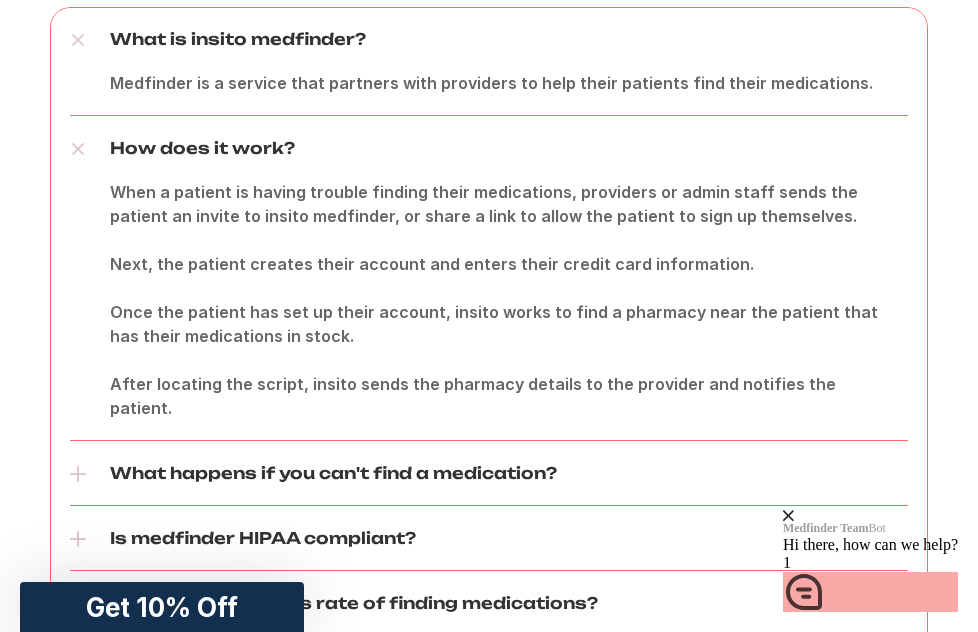 drag, startPoint x: 751, startPoint y: 522, endPoint x: 76, endPoint y: 102, distance: 795 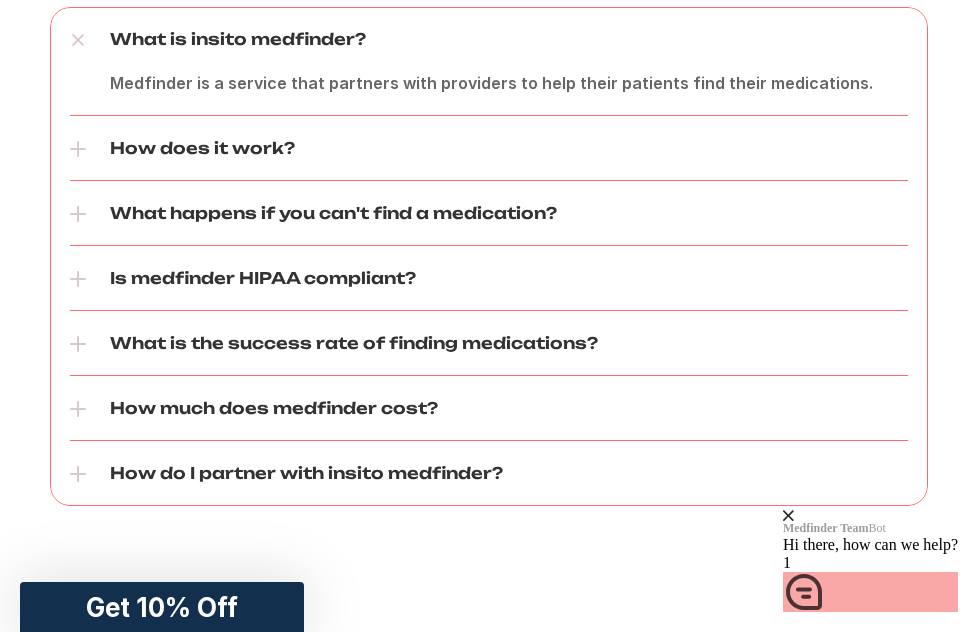 click on "How does it work?" at bounding box center [509, 148] 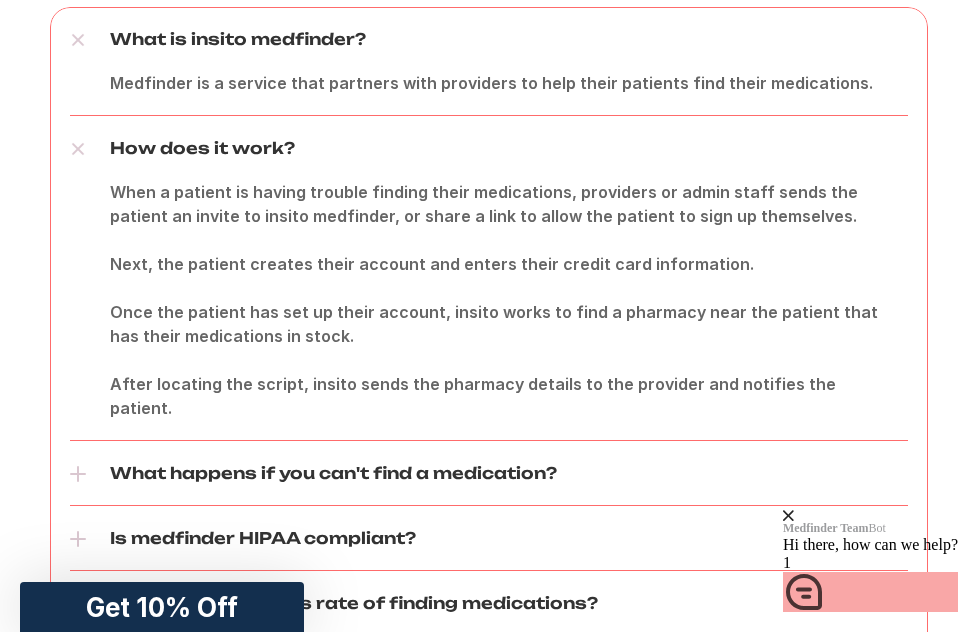 drag, startPoint x: 733, startPoint y: 498, endPoint x: 661, endPoint y: 395, distance: 125.670204 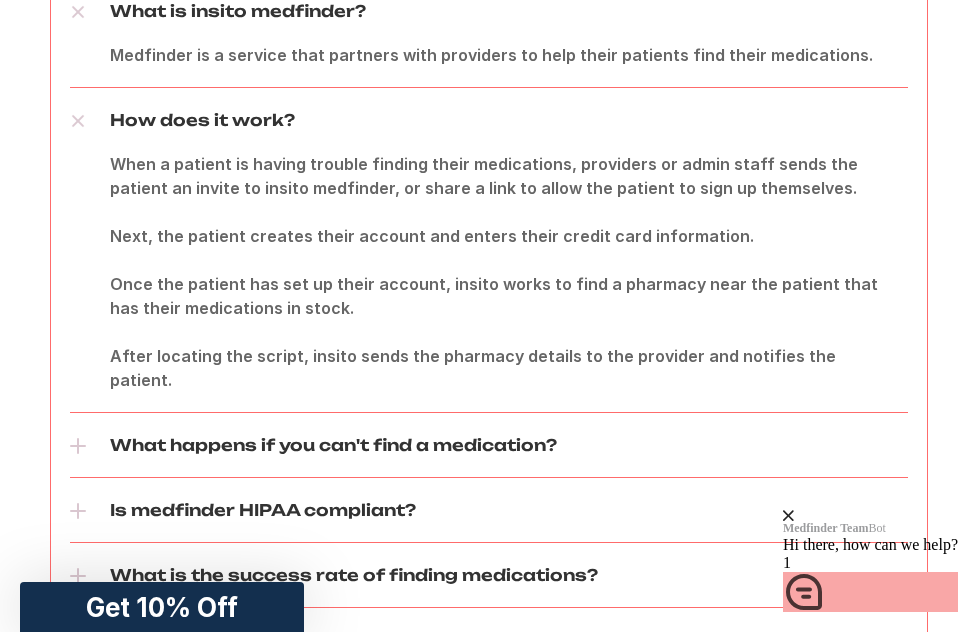 scroll, scrollTop: 3773, scrollLeft: 0, axis: vertical 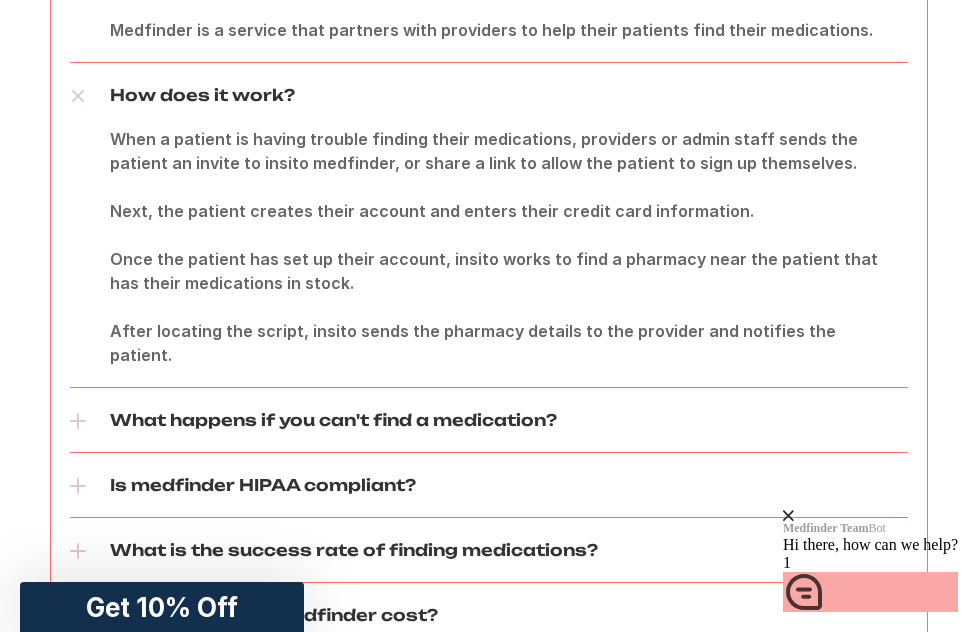 drag, startPoint x: 109, startPoint y: 137, endPoint x: 580, endPoint y: 347, distance: 515.6947 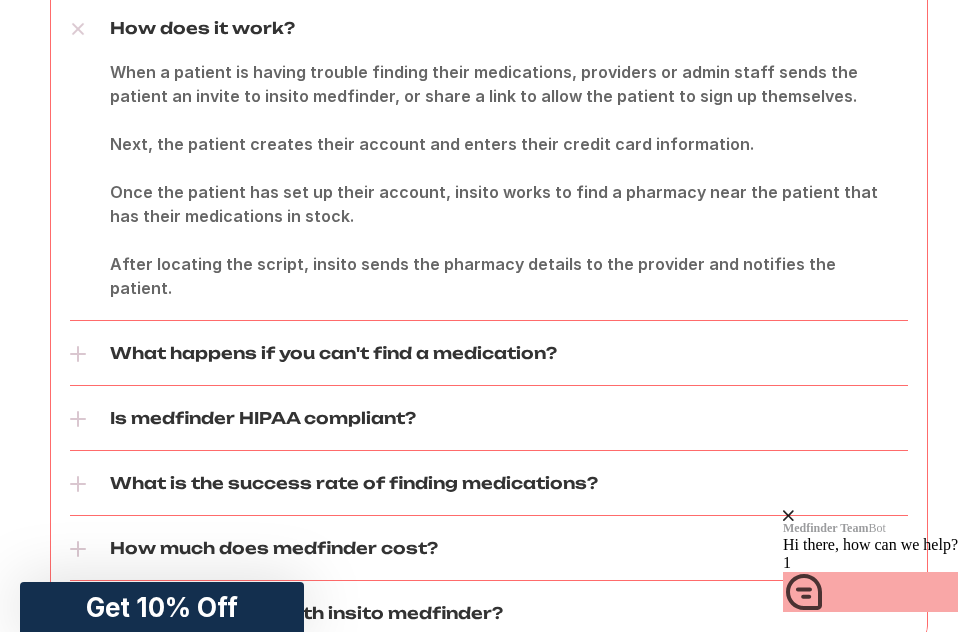 scroll, scrollTop: 3842, scrollLeft: 0, axis: vertical 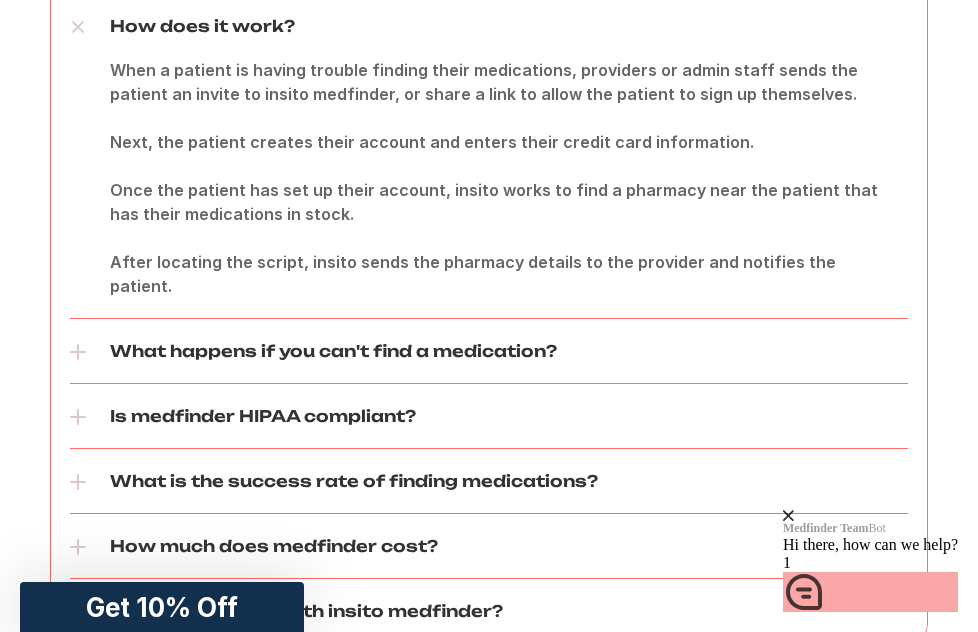 click on "What happens if you can't find a medication?" at bounding box center (509, 351) 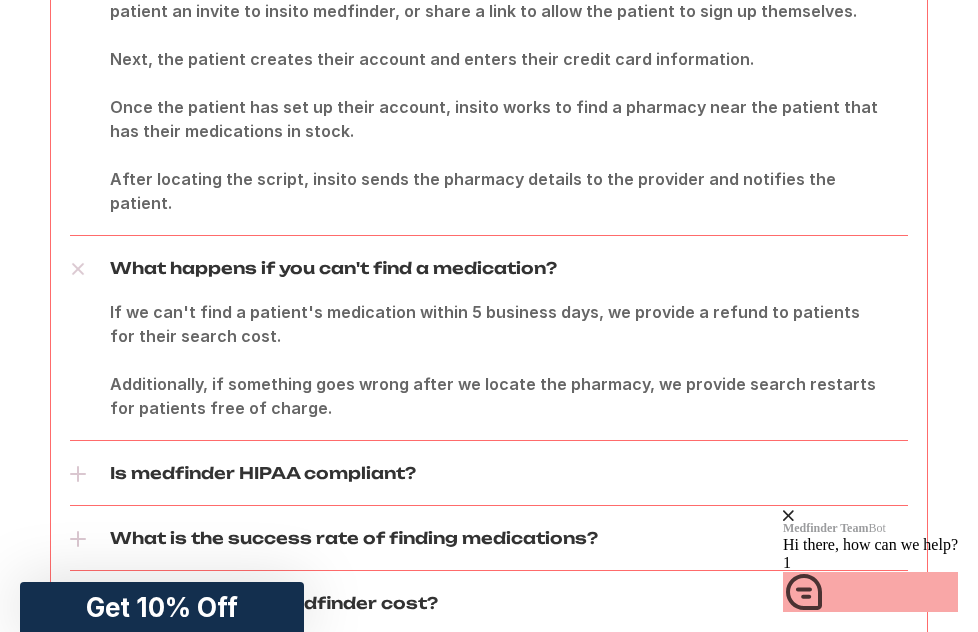 scroll, scrollTop: 3927, scrollLeft: 0, axis: vertical 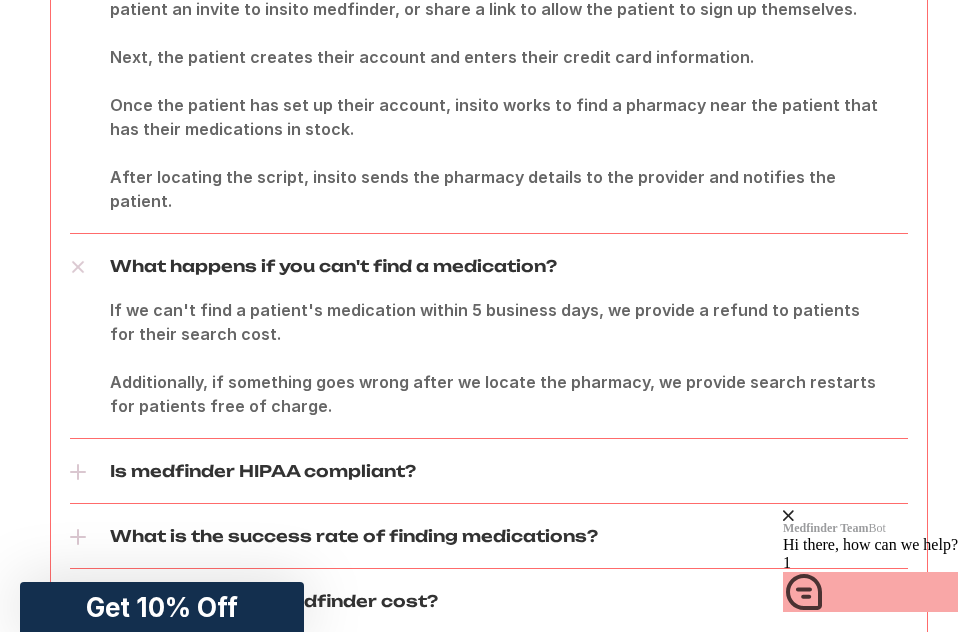 drag, startPoint x: 310, startPoint y: 394, endPoint x: 52, endPoint y: 251, distance: 294.97968 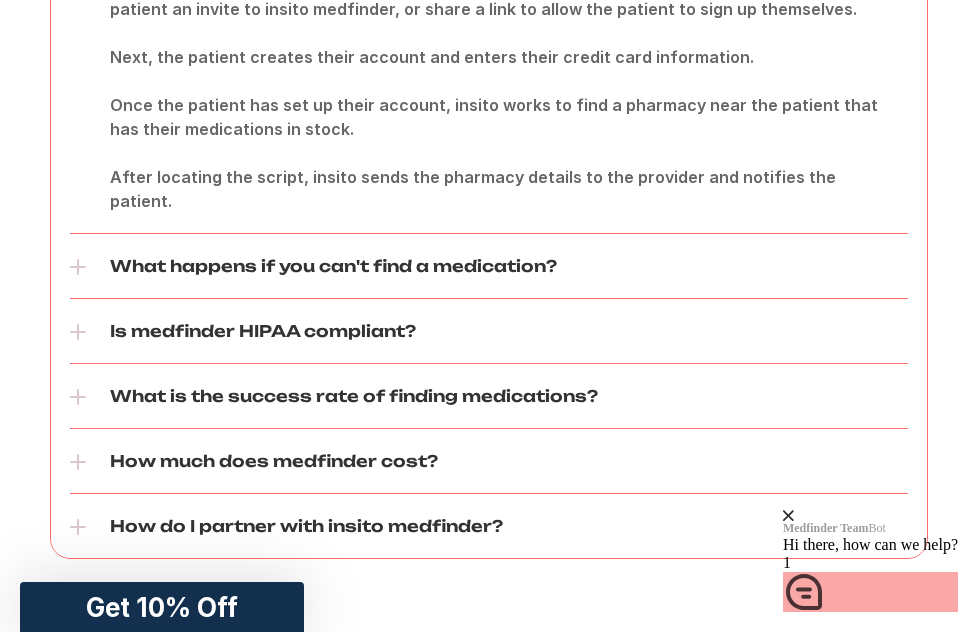 click on "What happens if you can't find a medication?" at bounding box center (509, 266) 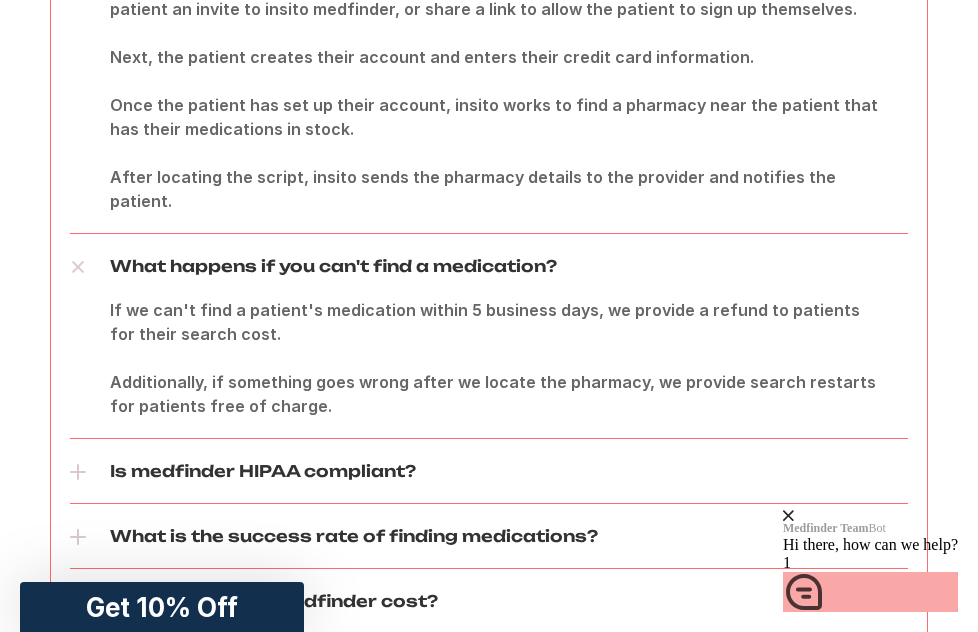 drag, startPoint x: 12, startPoint y: 221, endPoint x: 376, endPoint y: 357, distance: 388.5769 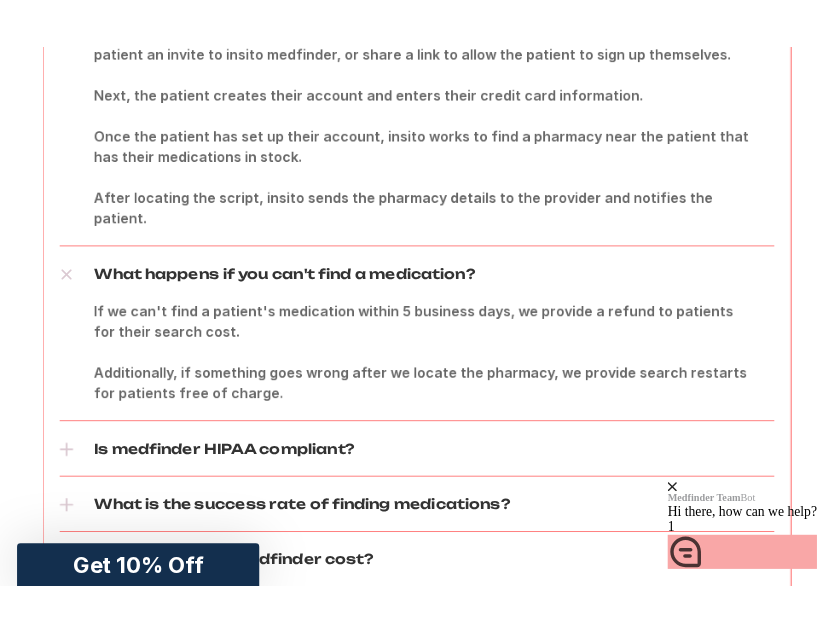 scroll, scrollTop: 3827, scrollLeft: 0, axis: vertical 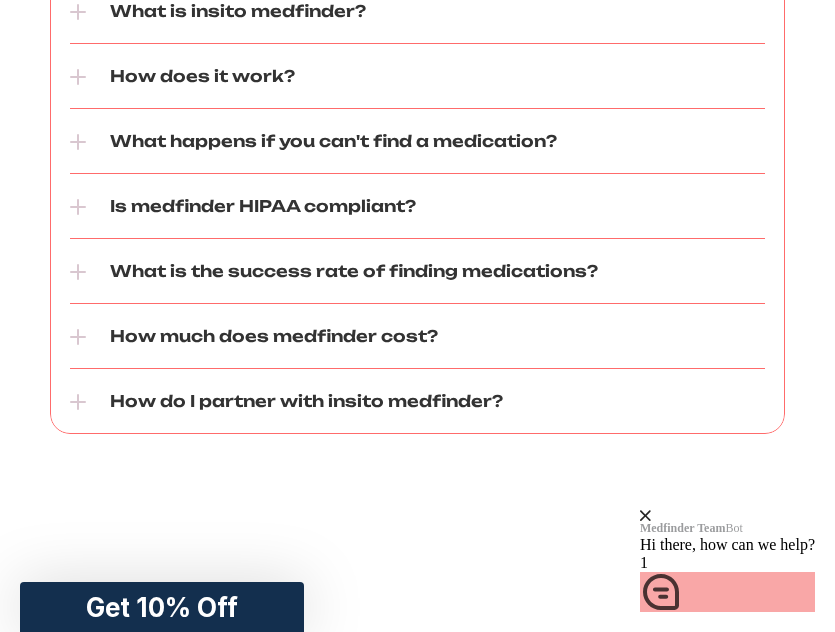 click at bounding box center [78, 142] 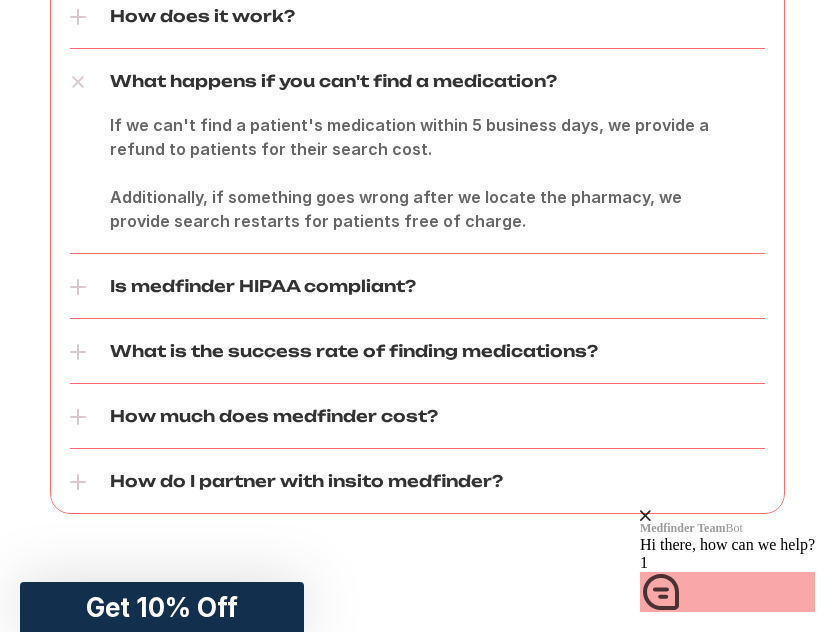 scroll, scrollTop: 3667, scrollLeft: 0, axis: vertical 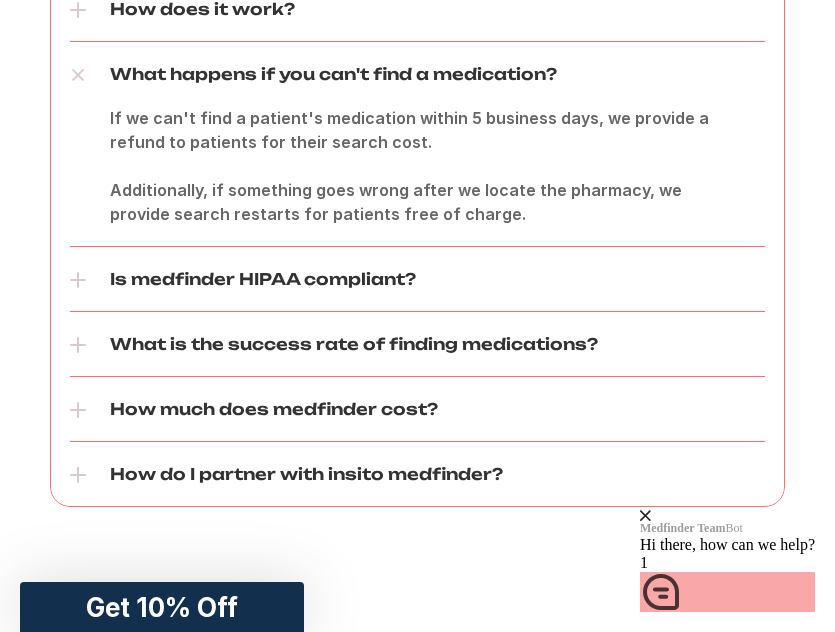 click at bounding box center (78, 280) 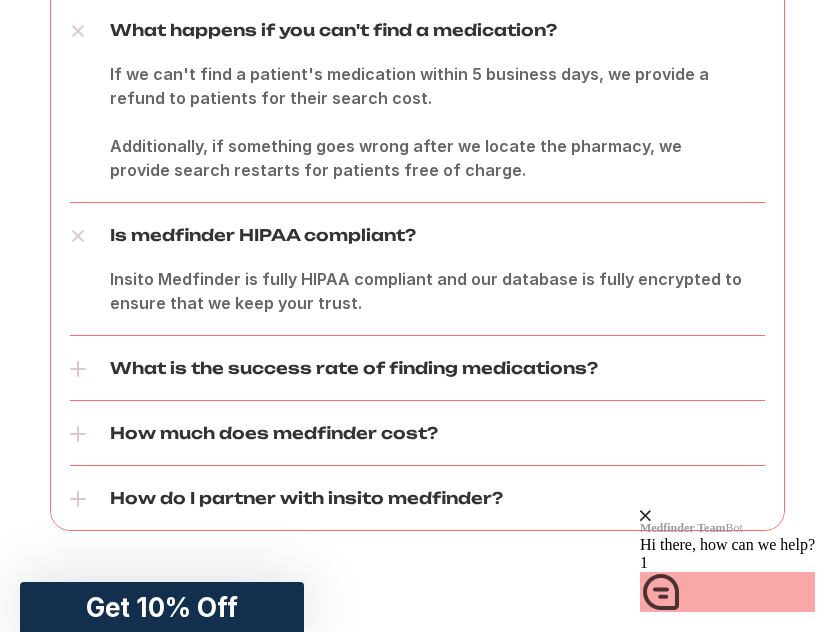 scroll, scrollTop: 3717, scrollLeft: 0, axis: vertical 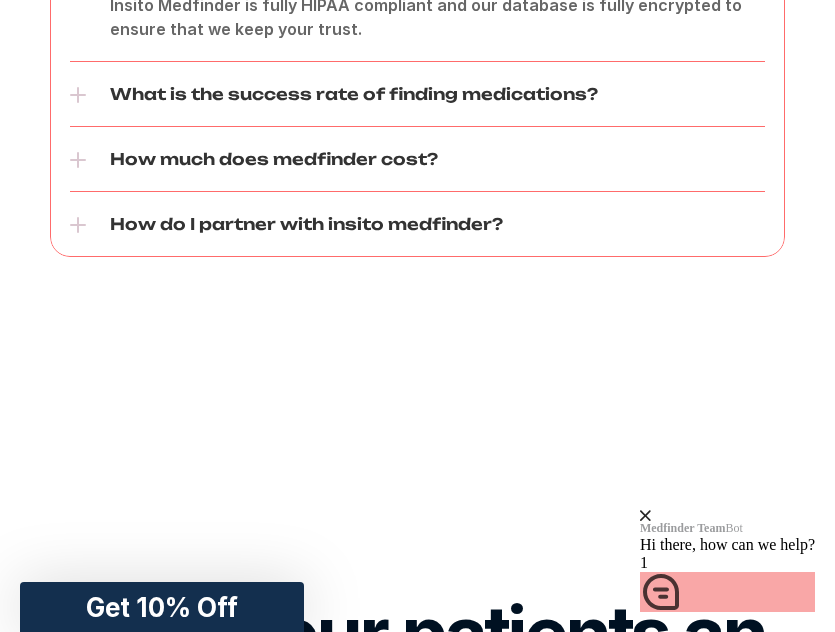 click at bounding box center (78, 225) 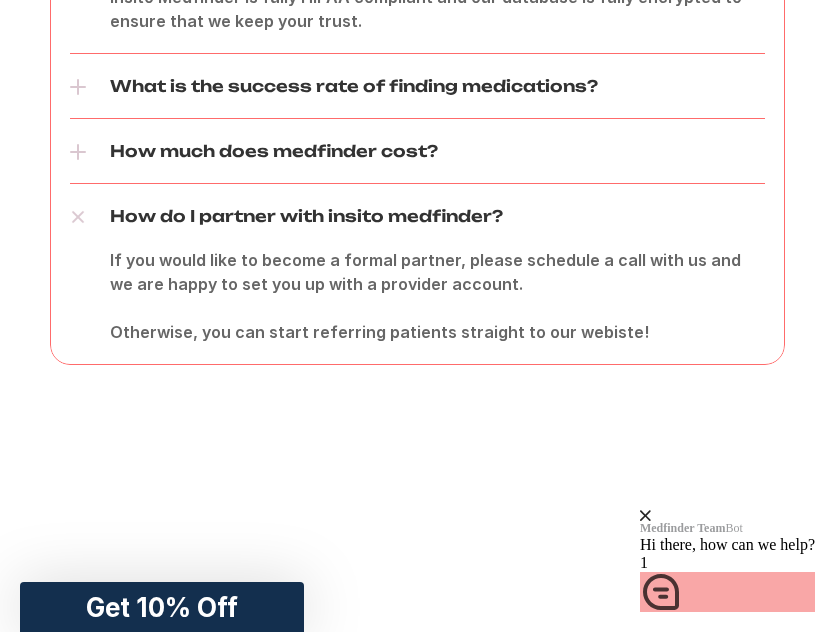 scroll, scrollTop: 3991, scrollLeft: 0, axis: vertical 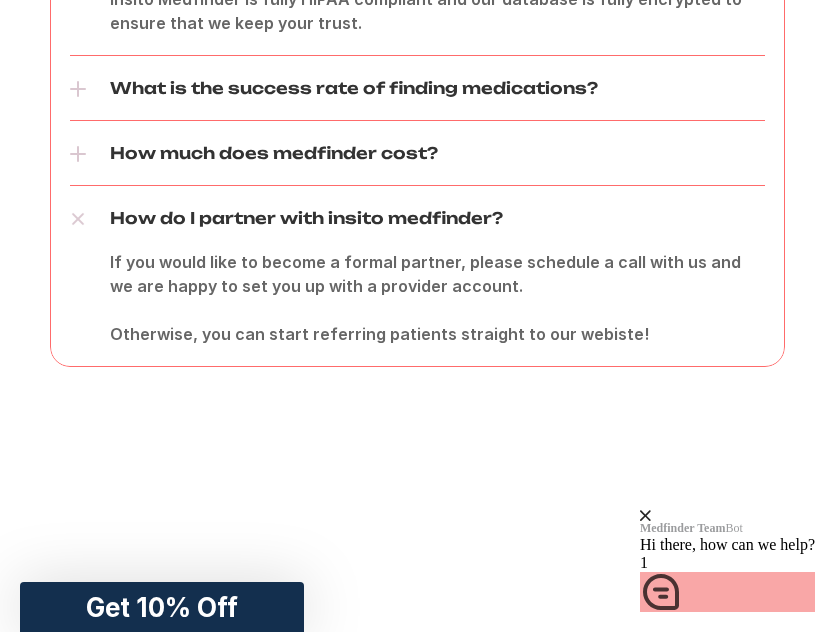 click at bounding box center (78, 154) 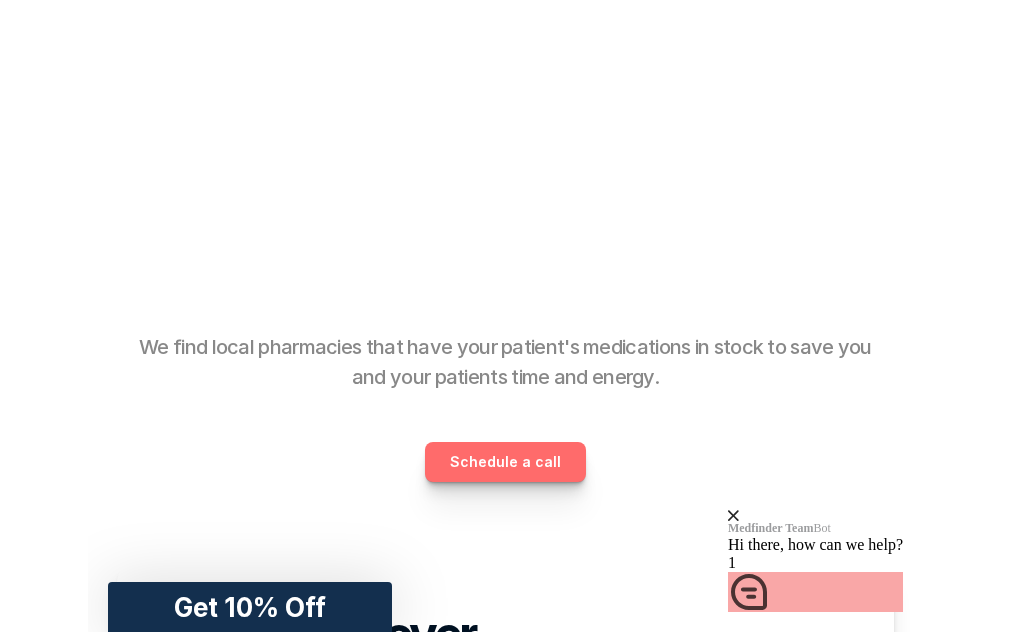 scroll, scrollTop: 303, scrollLeft: 0, axis: vertical 